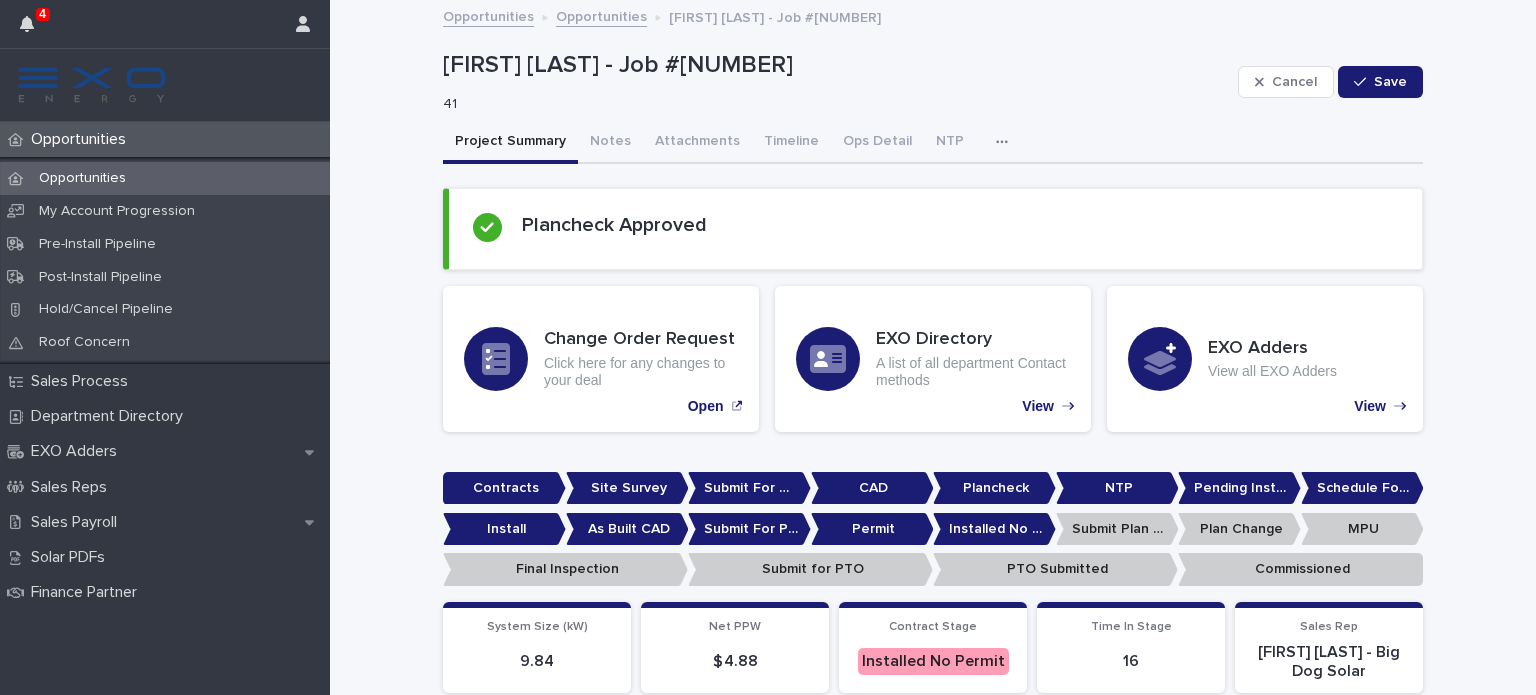 scroll, scrollTop: 0, scrollLeft: 0, axis: both 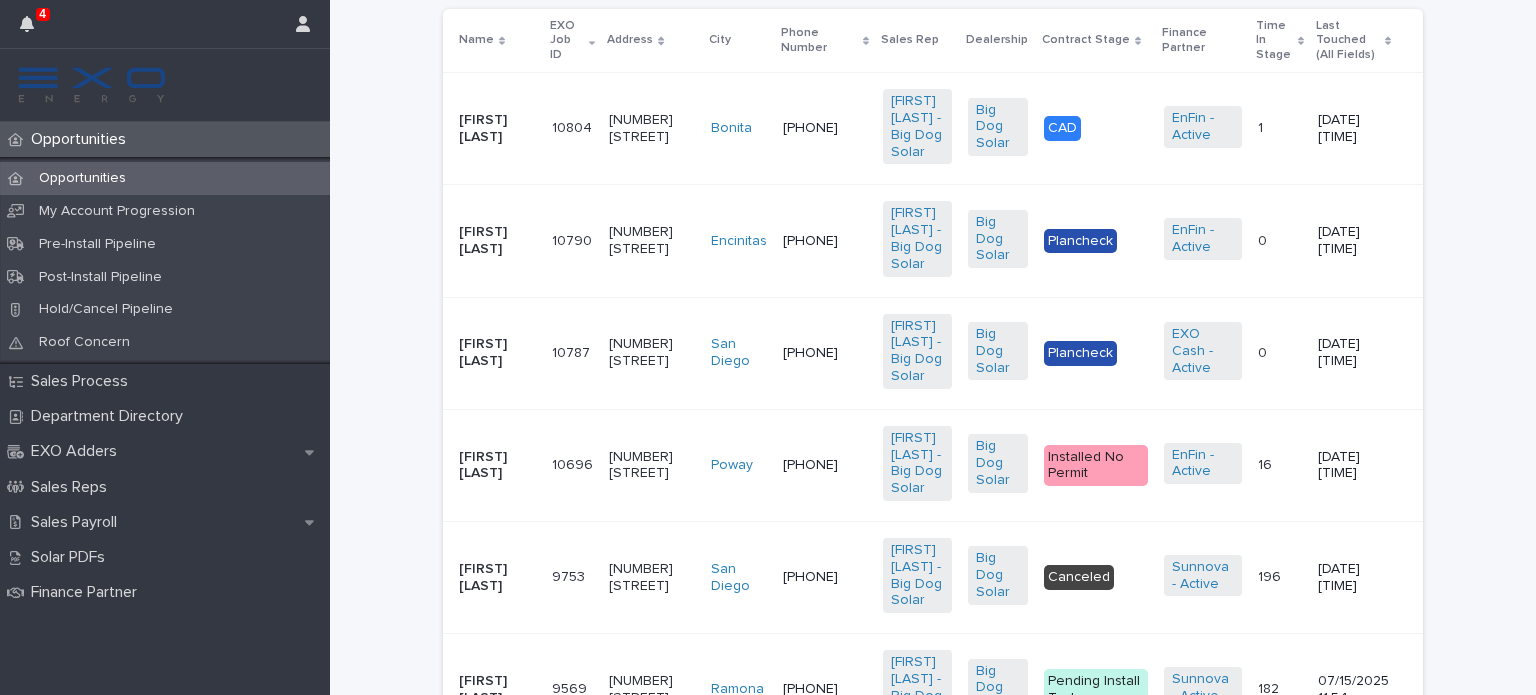 click on "[FIRST] [LAST]" at bounding box center (497, 466) 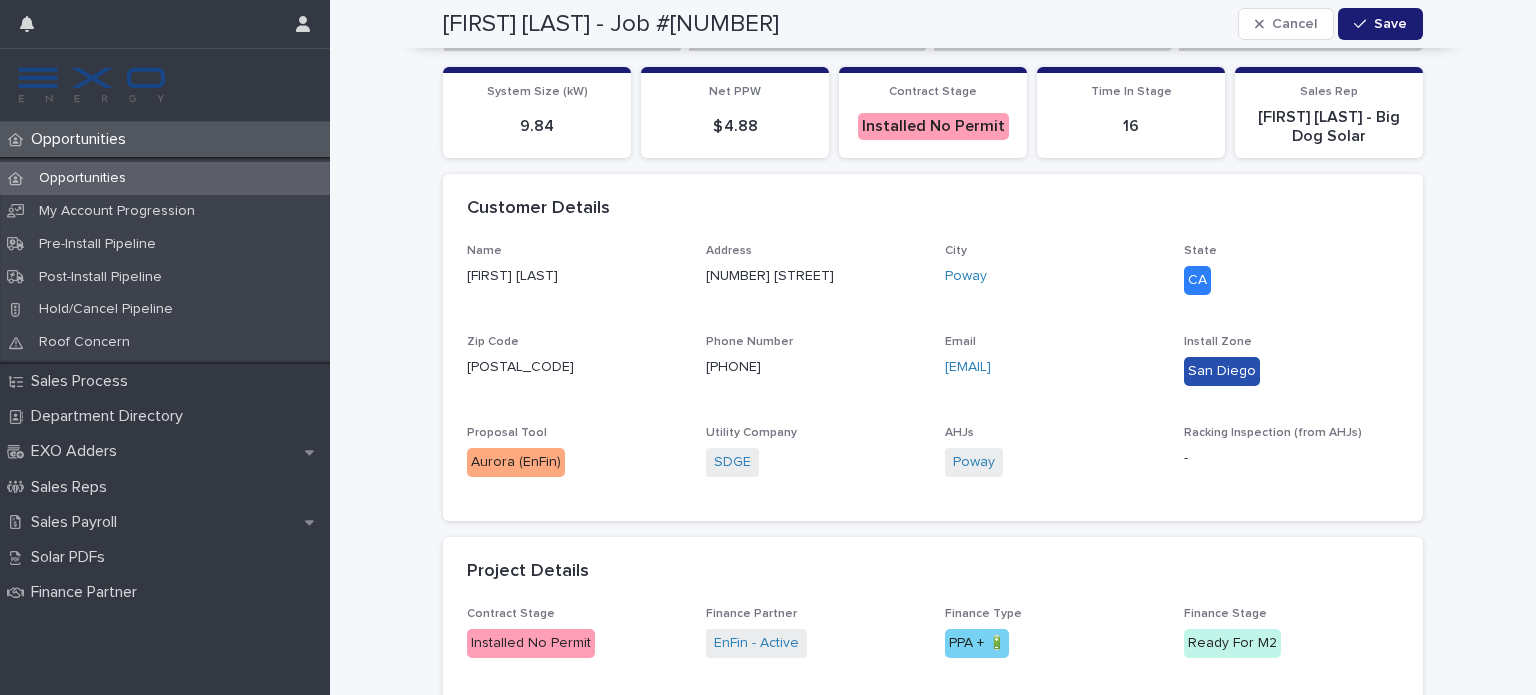 scroll, scrollTop: 536, scrollLeft: 0, axis: vertical 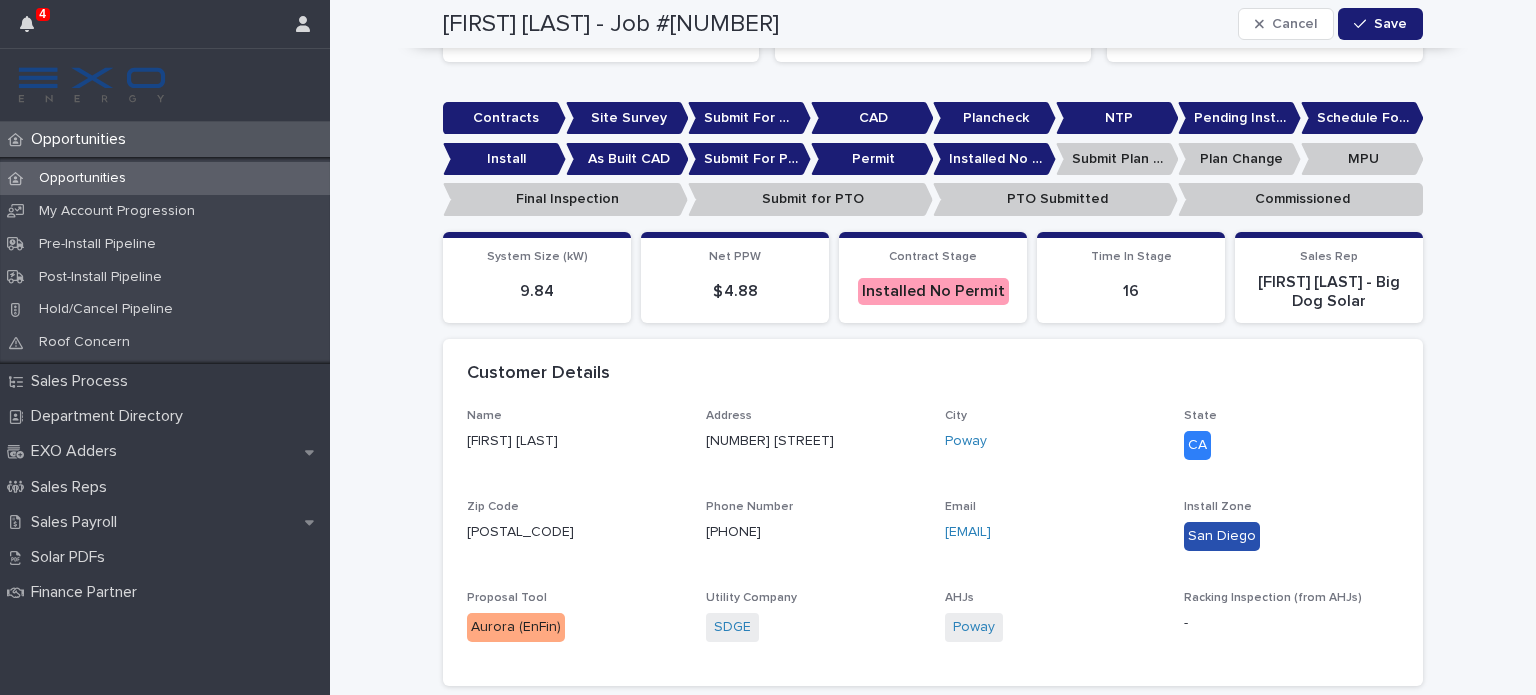 click on "Sales Payroll" at bounding box center (78, 522) 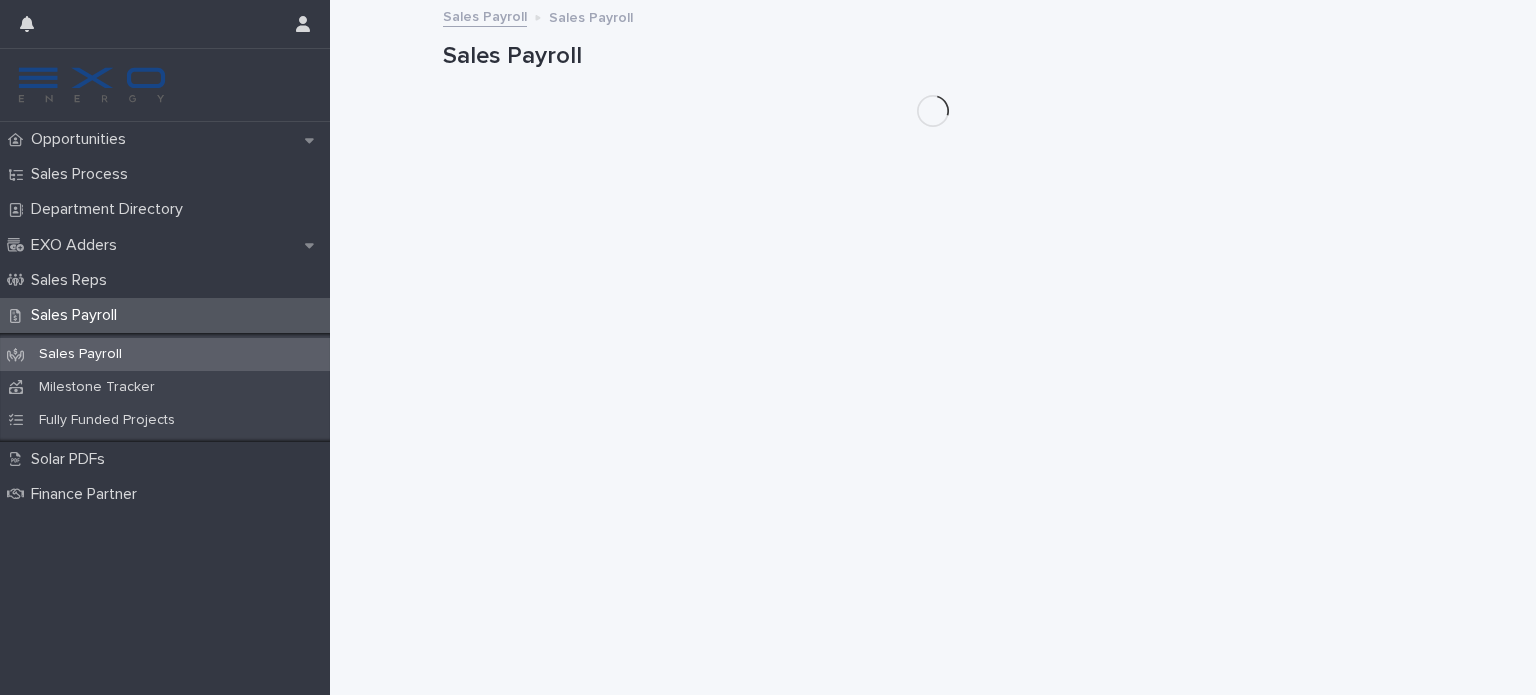 scroll, scrollTop: 0, scrollLeft: 0, axis: both 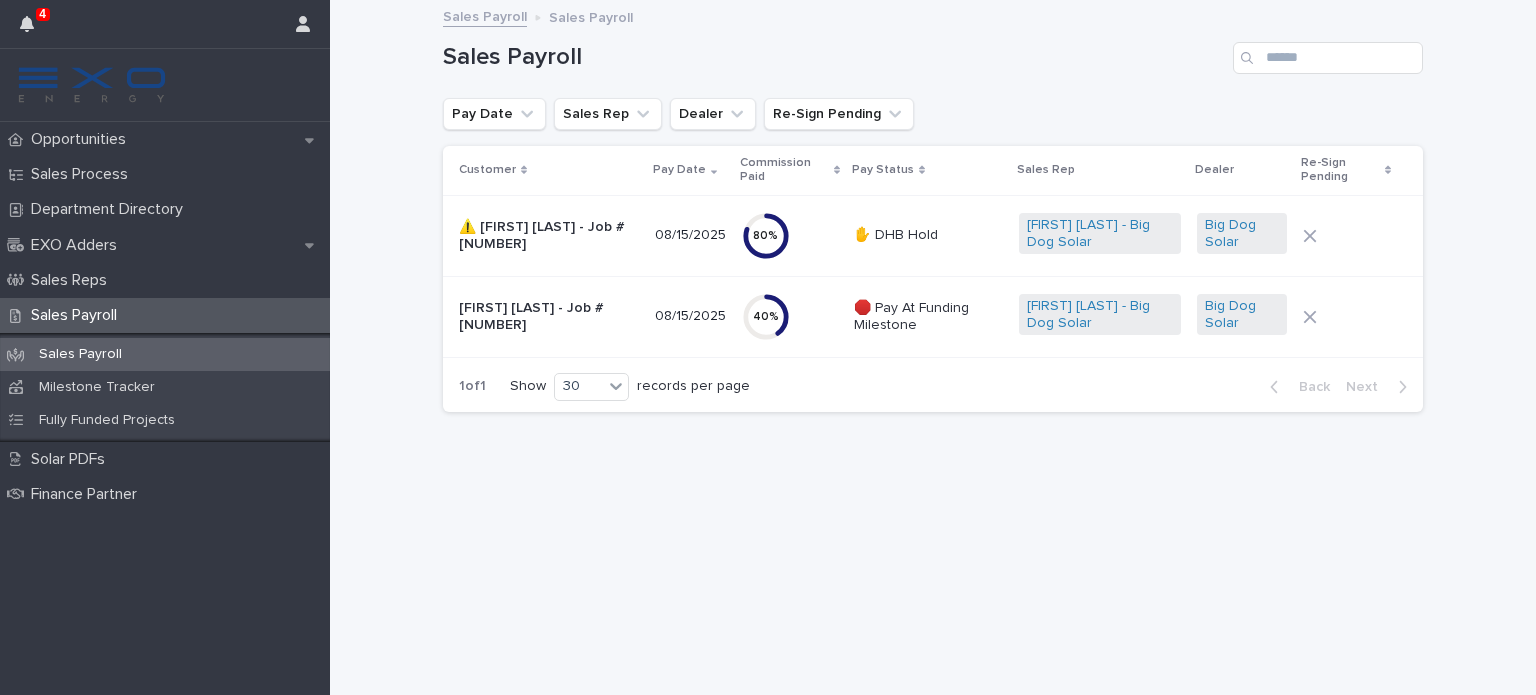 click on "[FIRST] [LAST] - Job #[NUMBER]" at bounding box center (549, 317) 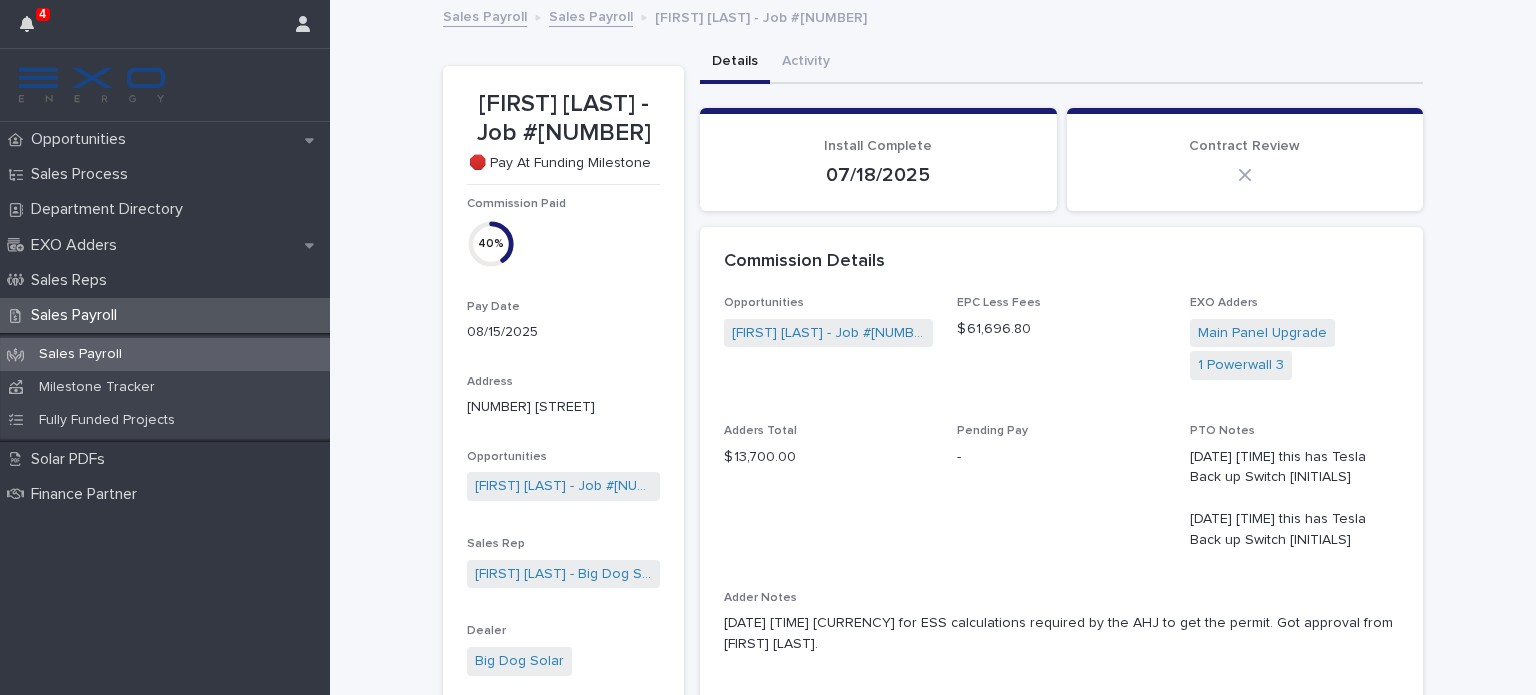 click on "Opportunities" at bounding box center [82, 139] 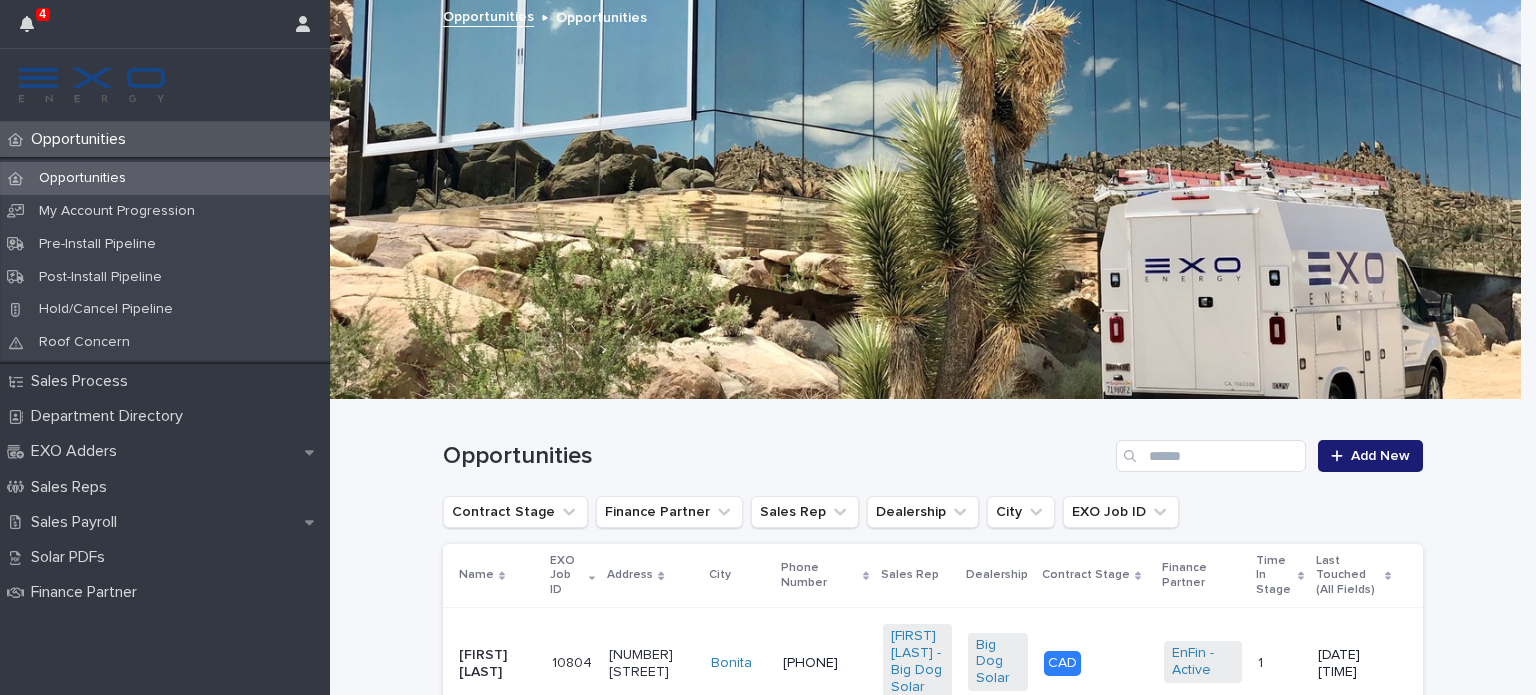 click on "Sales Payroll" at bounding box center [78, 522] 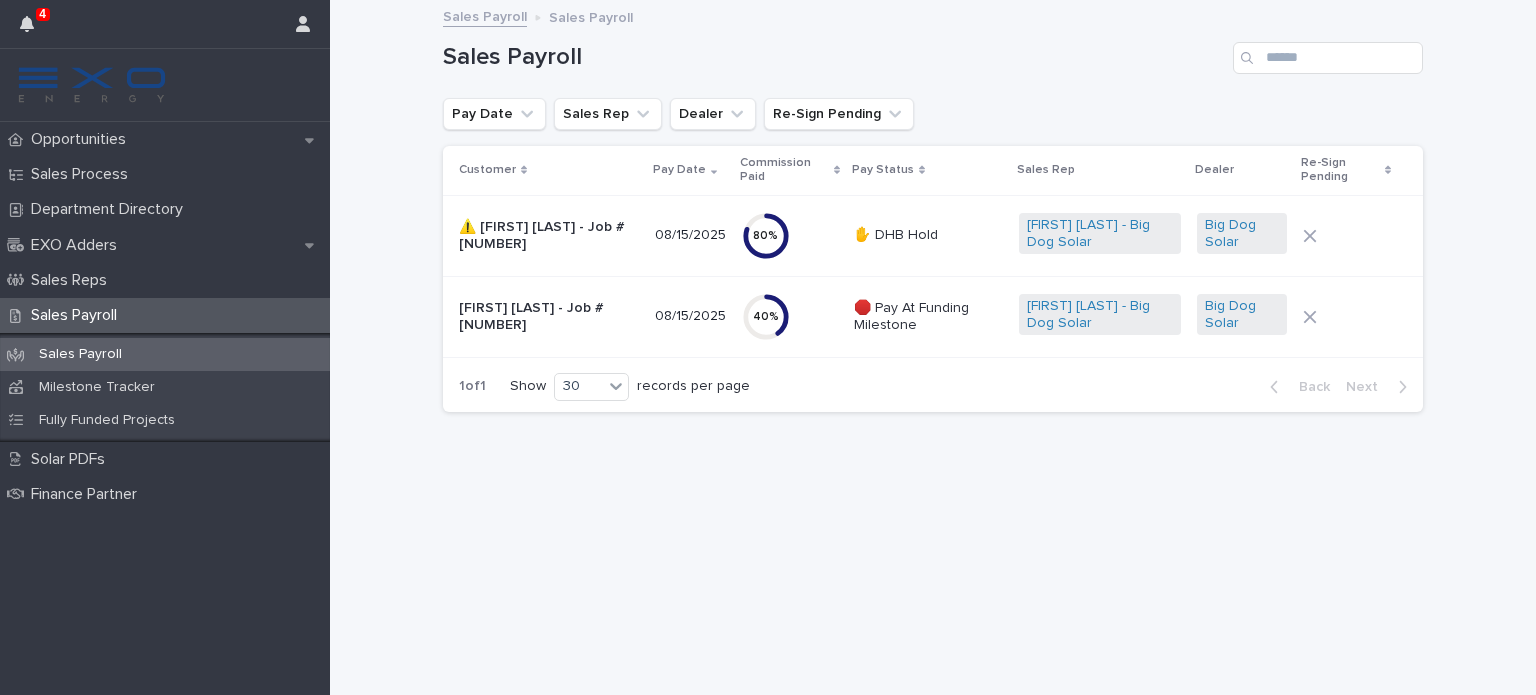 click on "⚠️ Bruce Klingman - Job #9202" at bounding box center [549, 236] 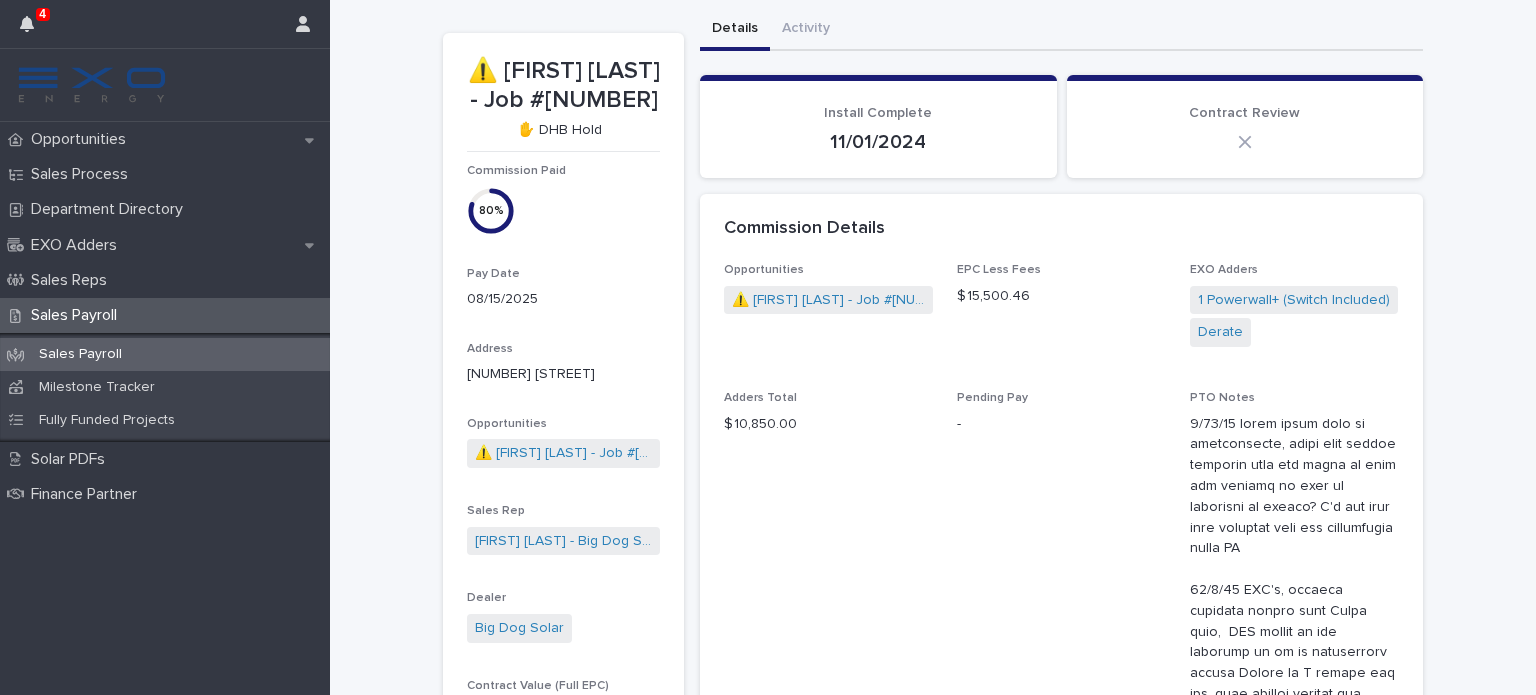 scroll, scrollTop: 0, scrollLeft: 0, axis: both 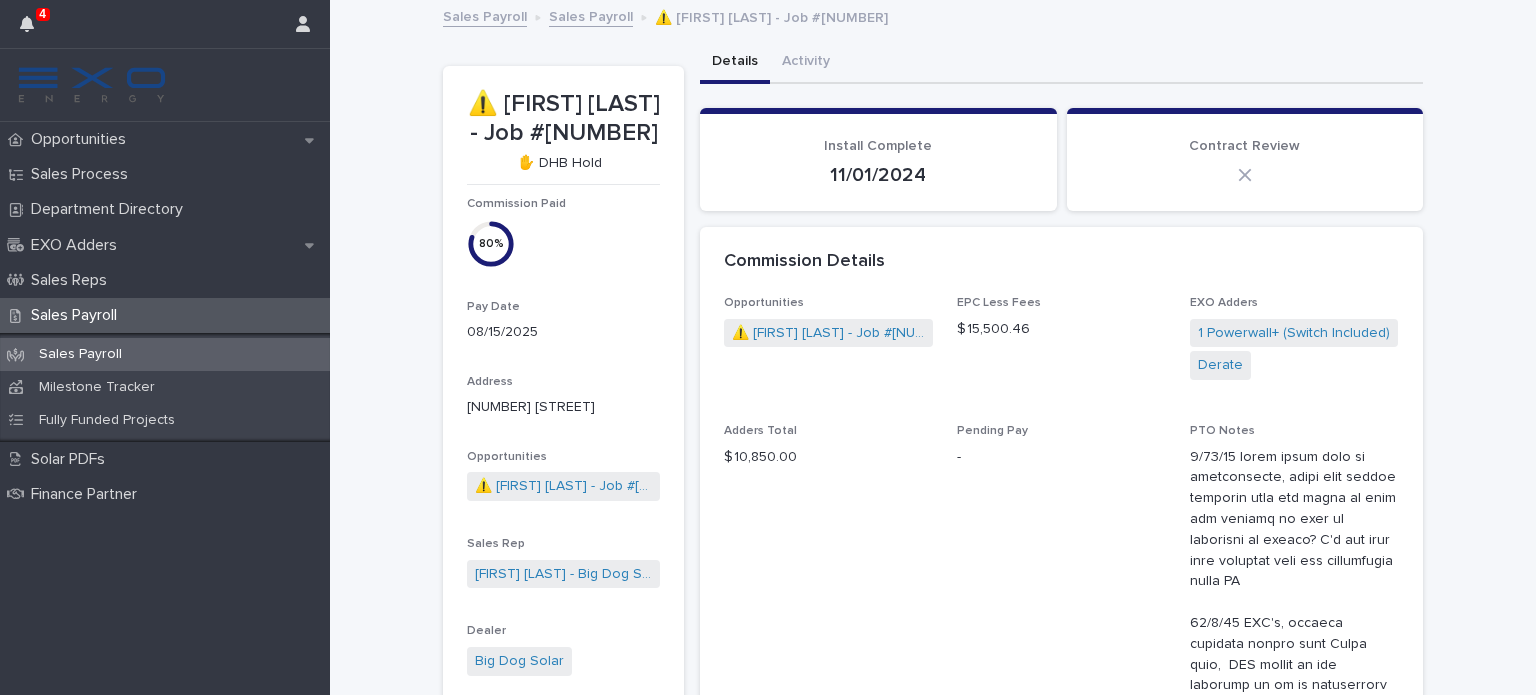 click on "Sales Payroll" at bounding box center [80, 354] 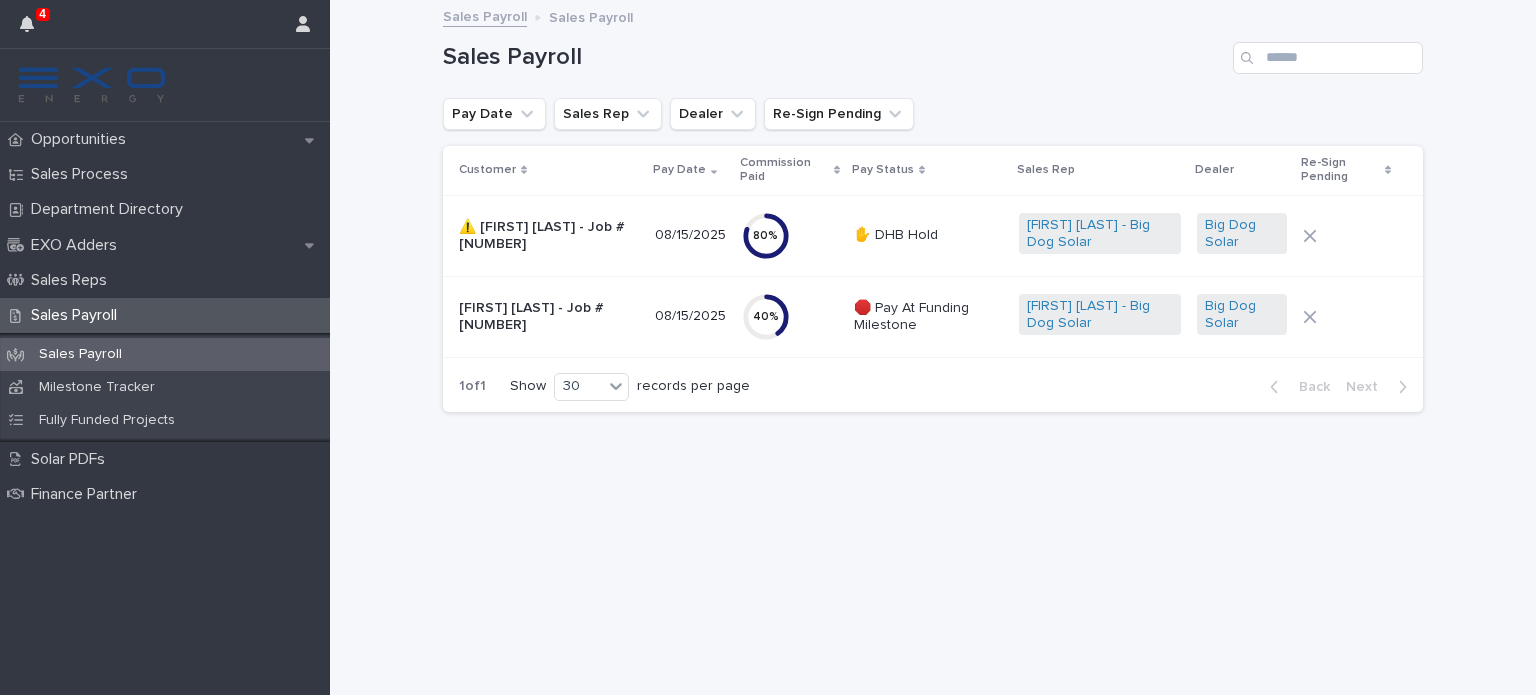 click on "Milestone Tracker" at bounding box center [97, 387] 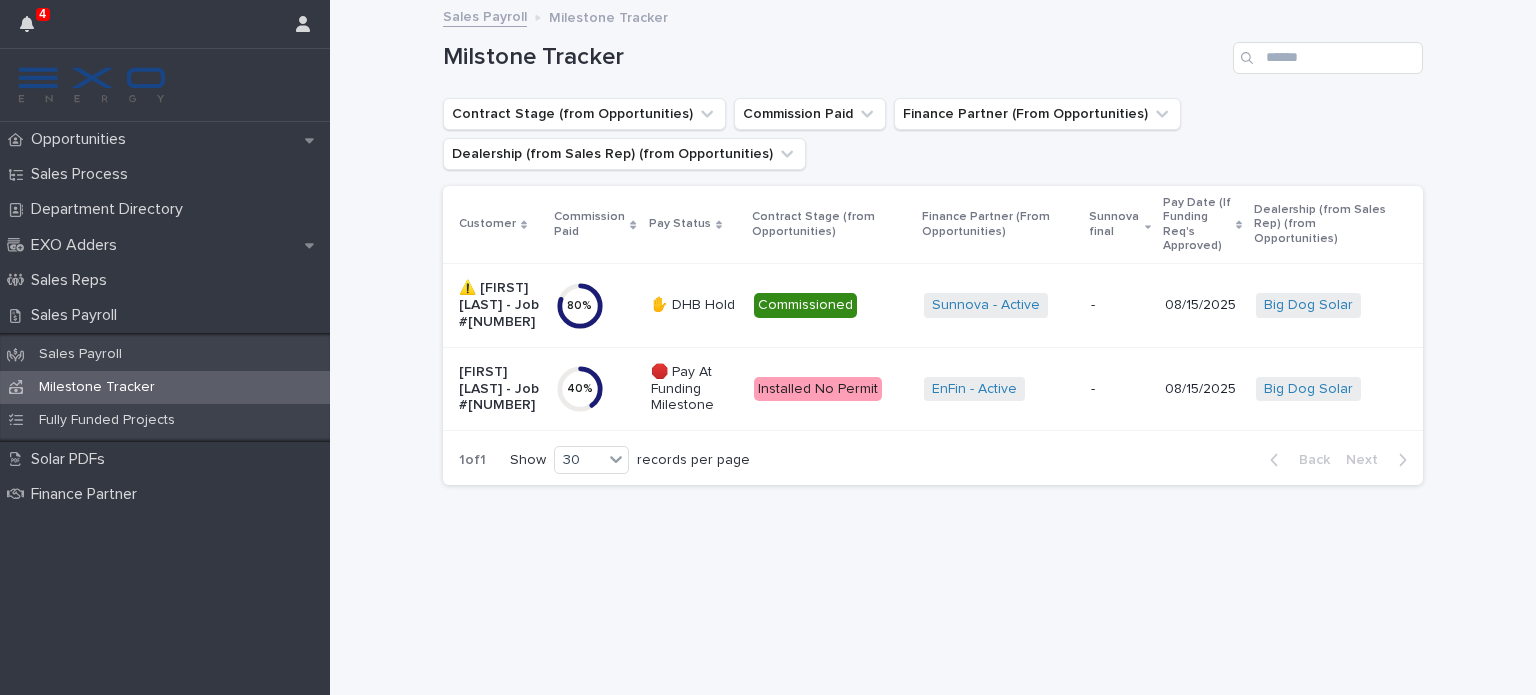 click on "Opportunities" at bounding box center [82, 139] 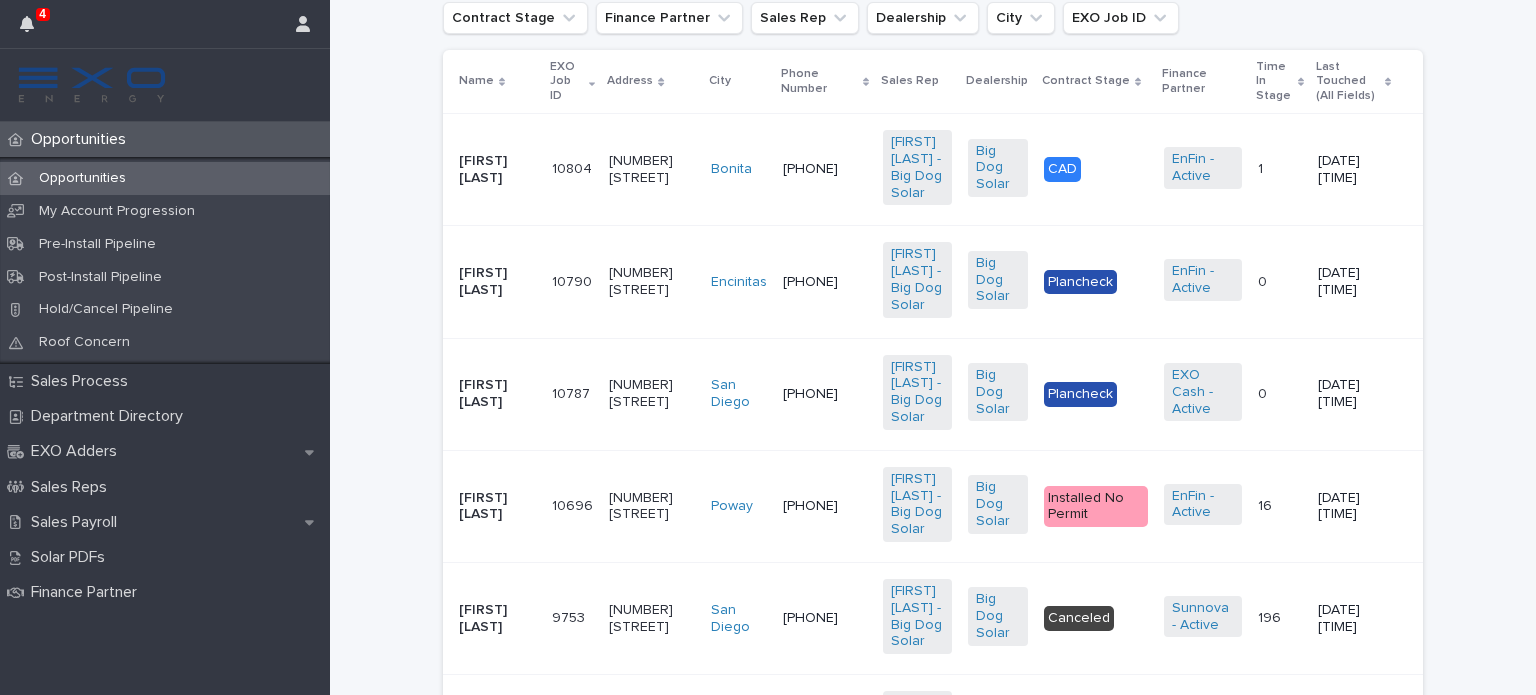 scroll, scrollTop: 498, scrollLeft: 0, axis: vertical 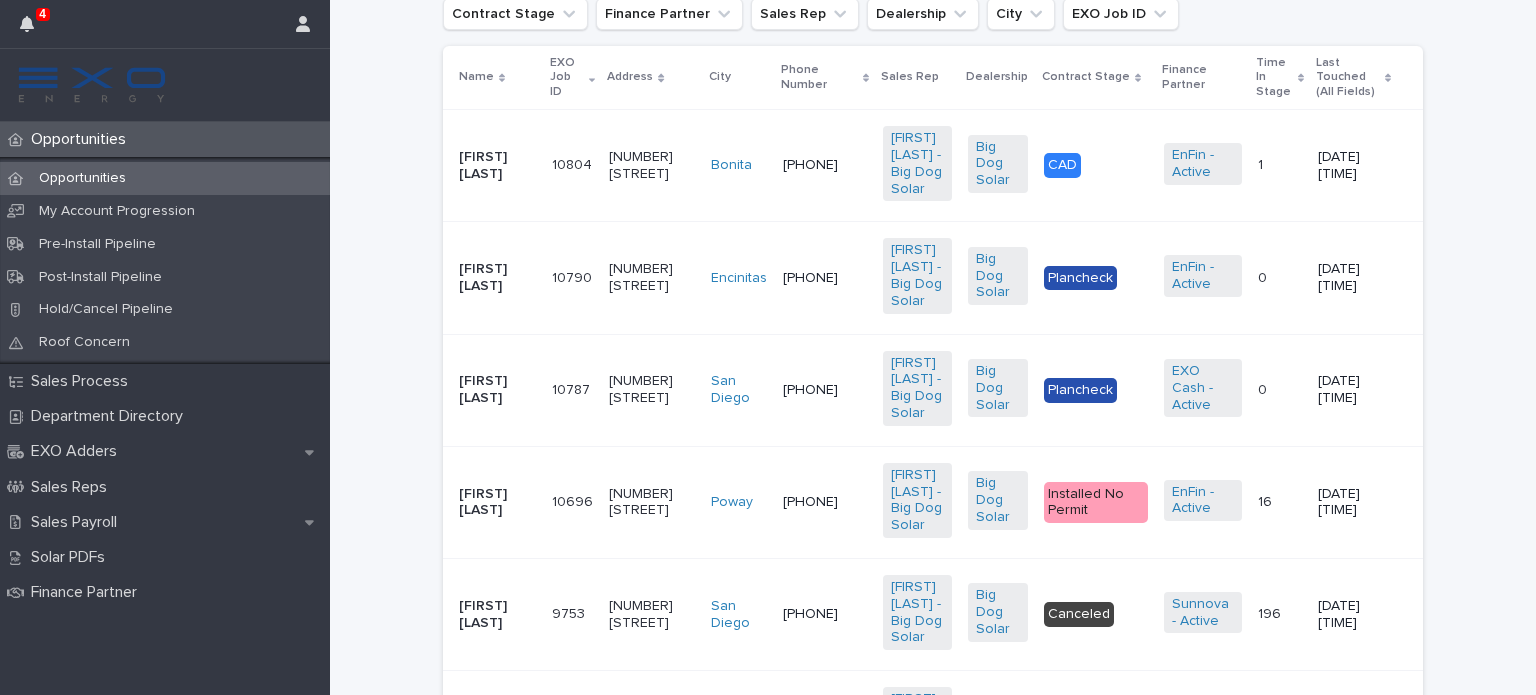 click on "Laurie Sander" at bounding box center (497, 390) 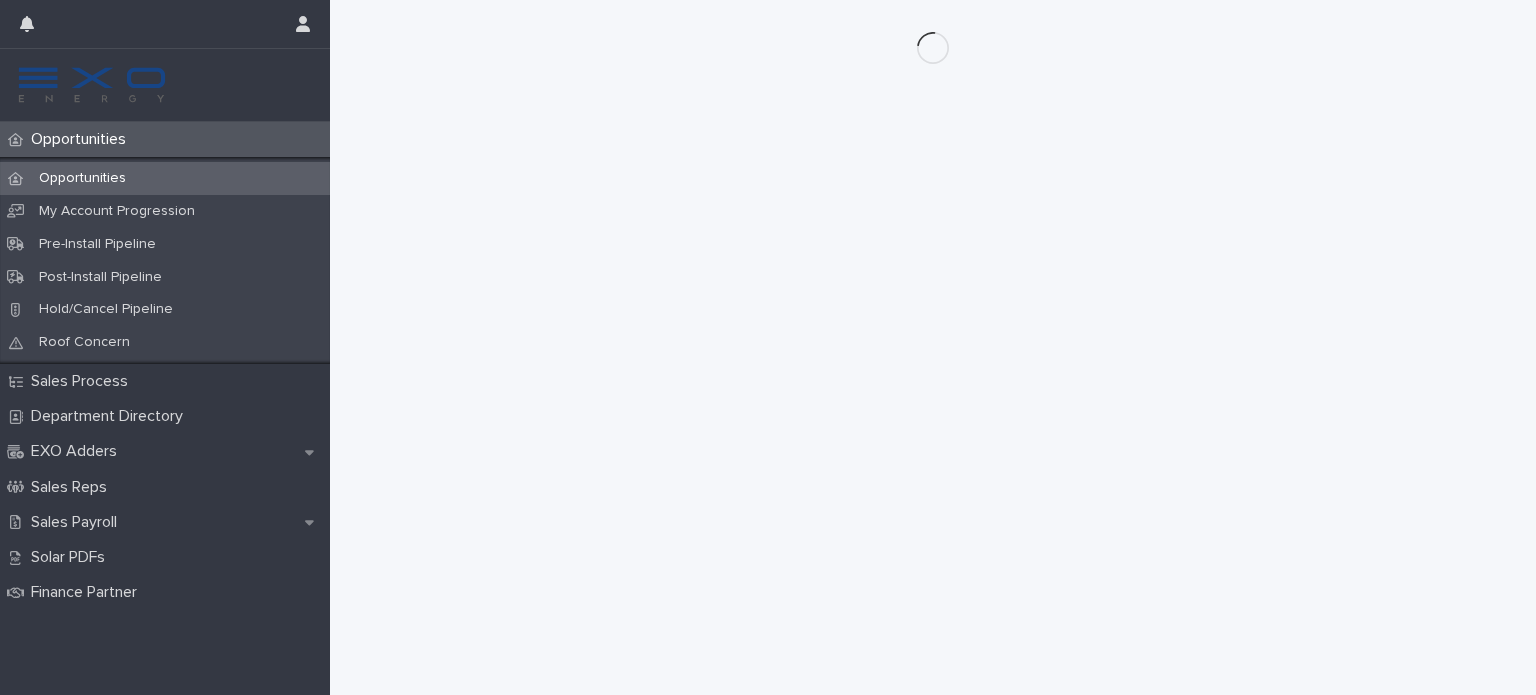 scroll, scrollTop: 0, scrollLeft: 0, axis: both 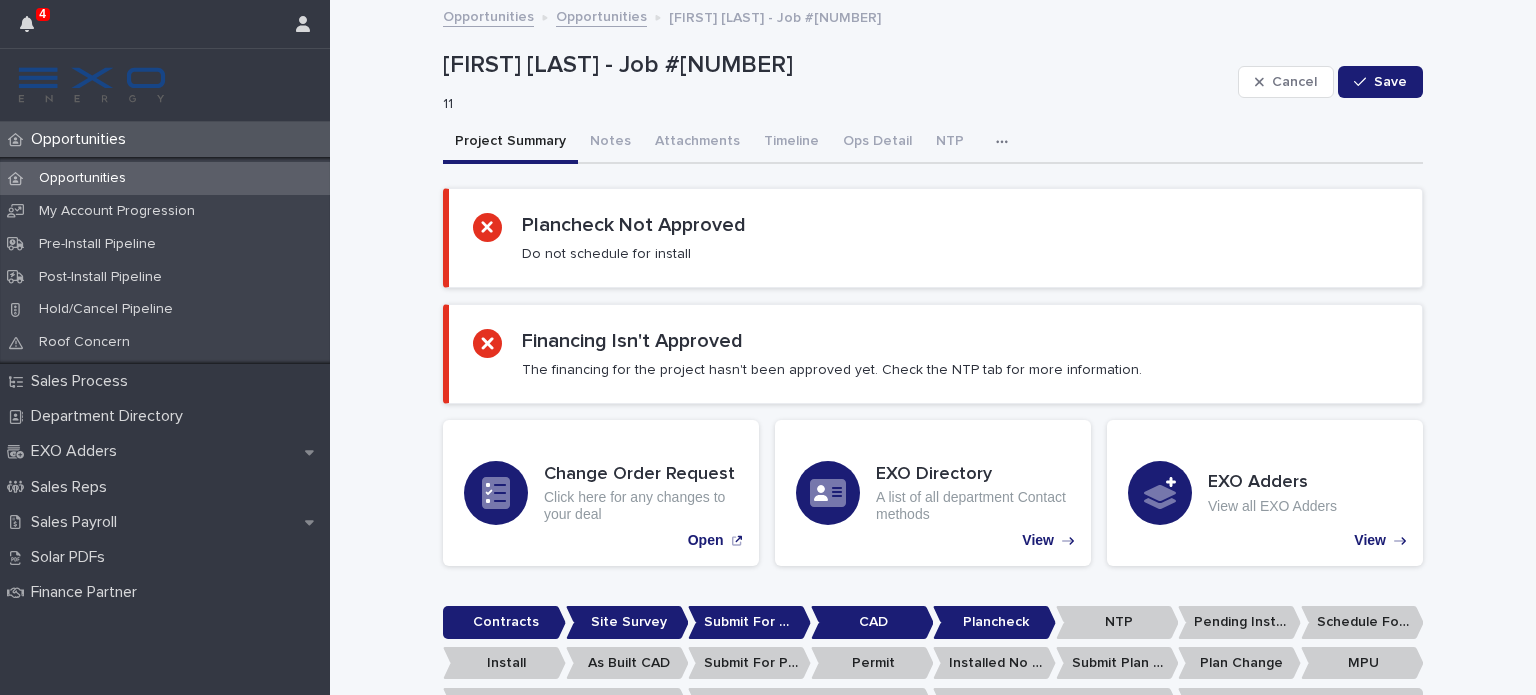 click on "Notes" at bounding box center (610, 143) 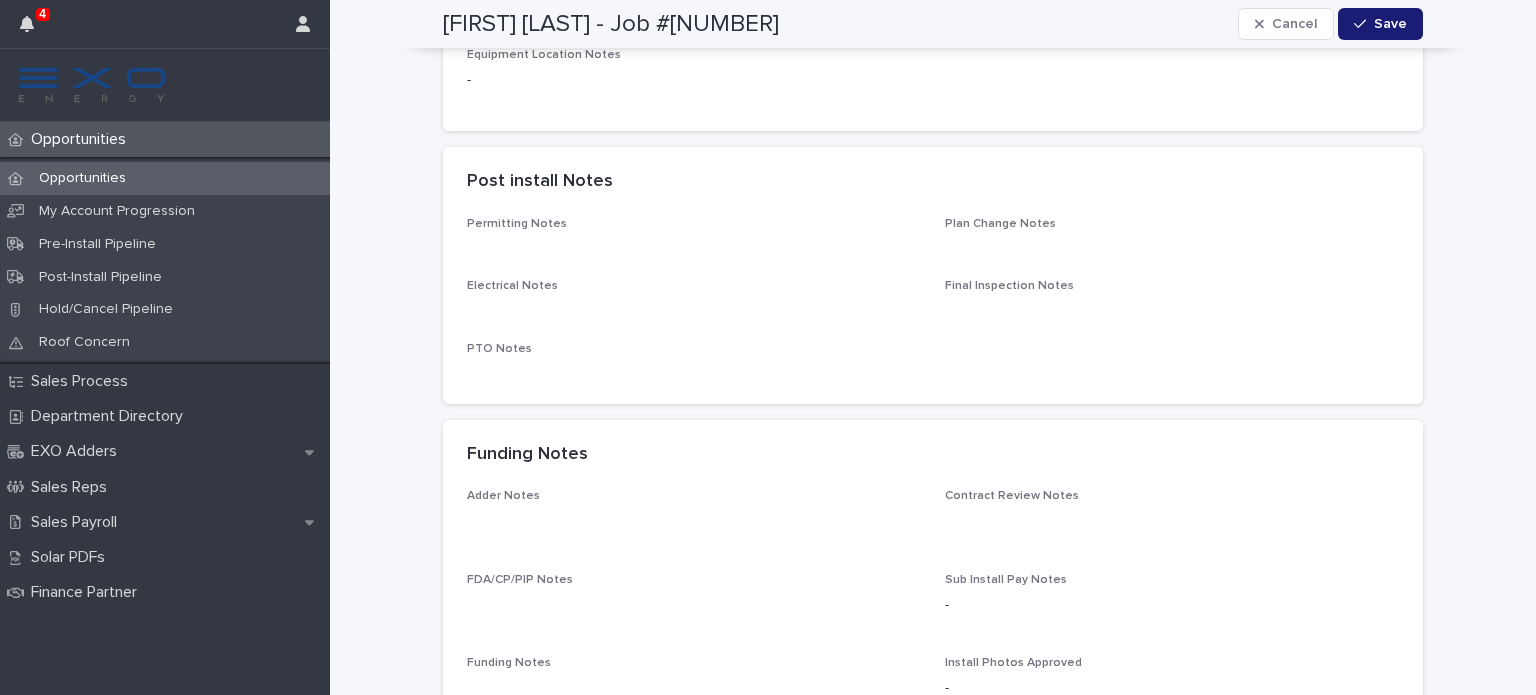 scroll, scrollTop: 1188, scrollLeft: 0, axis: vertical 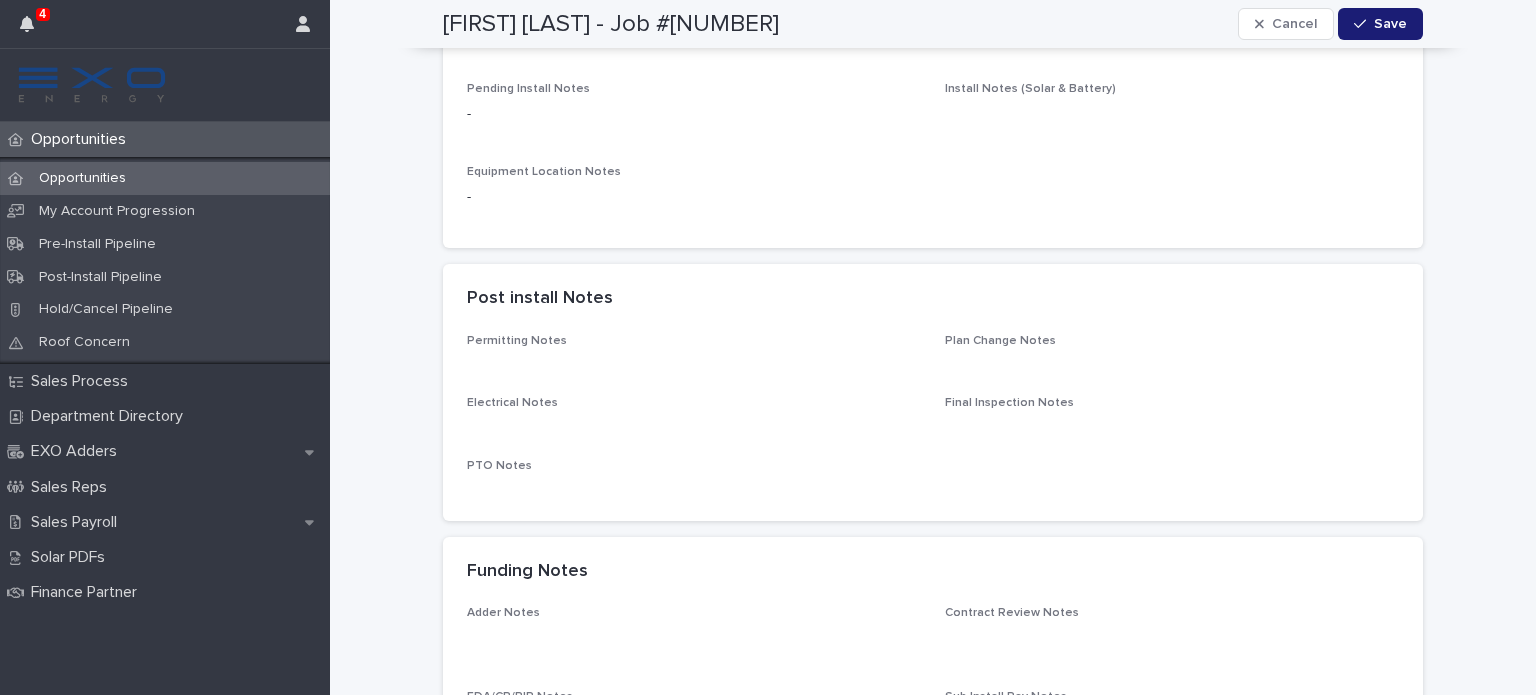 click on "Opportunities" at bounding box center (82, 139) 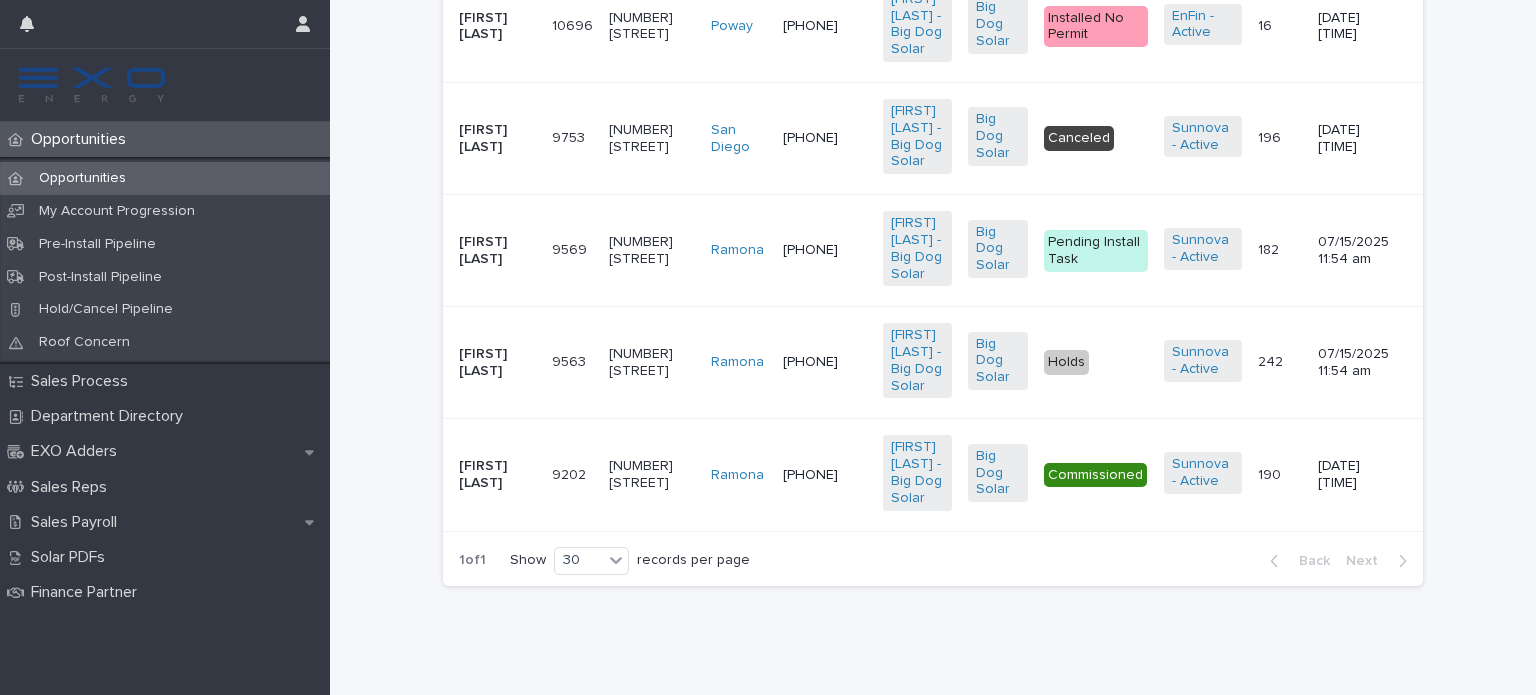 scroll, scrollTop: 0, scrollLeft: 0, axis: both 